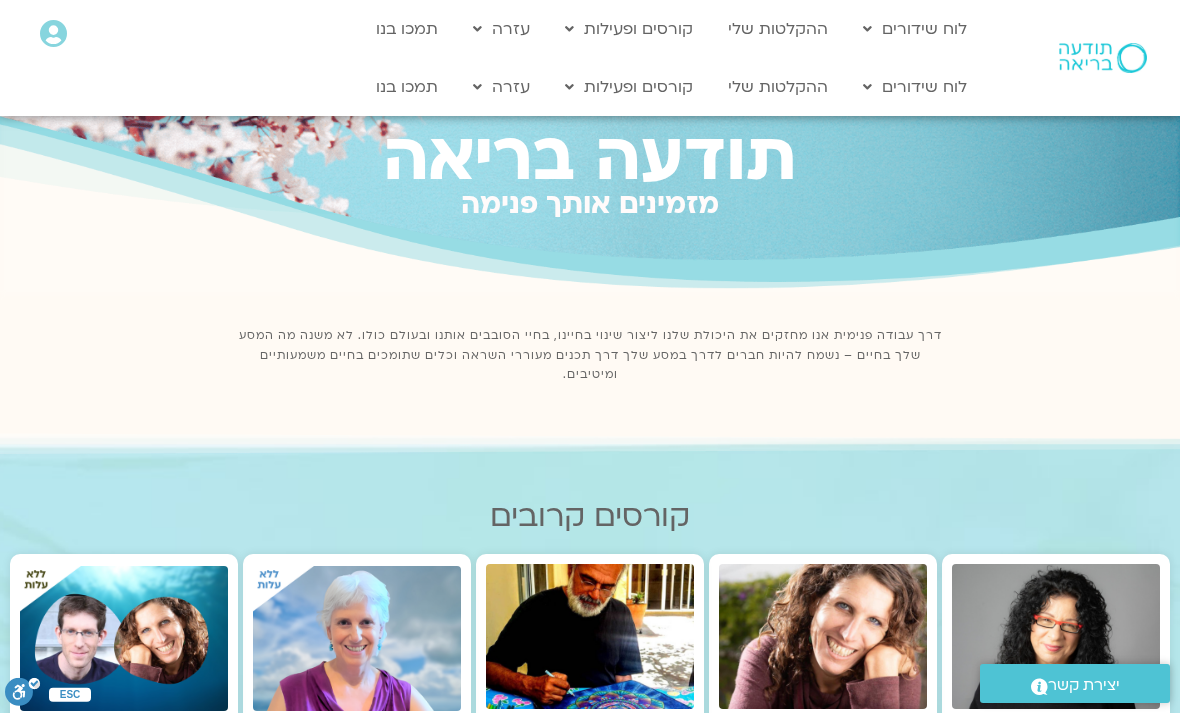 scroll, scrollTop: 0, scrollLeft: 0, axis: both 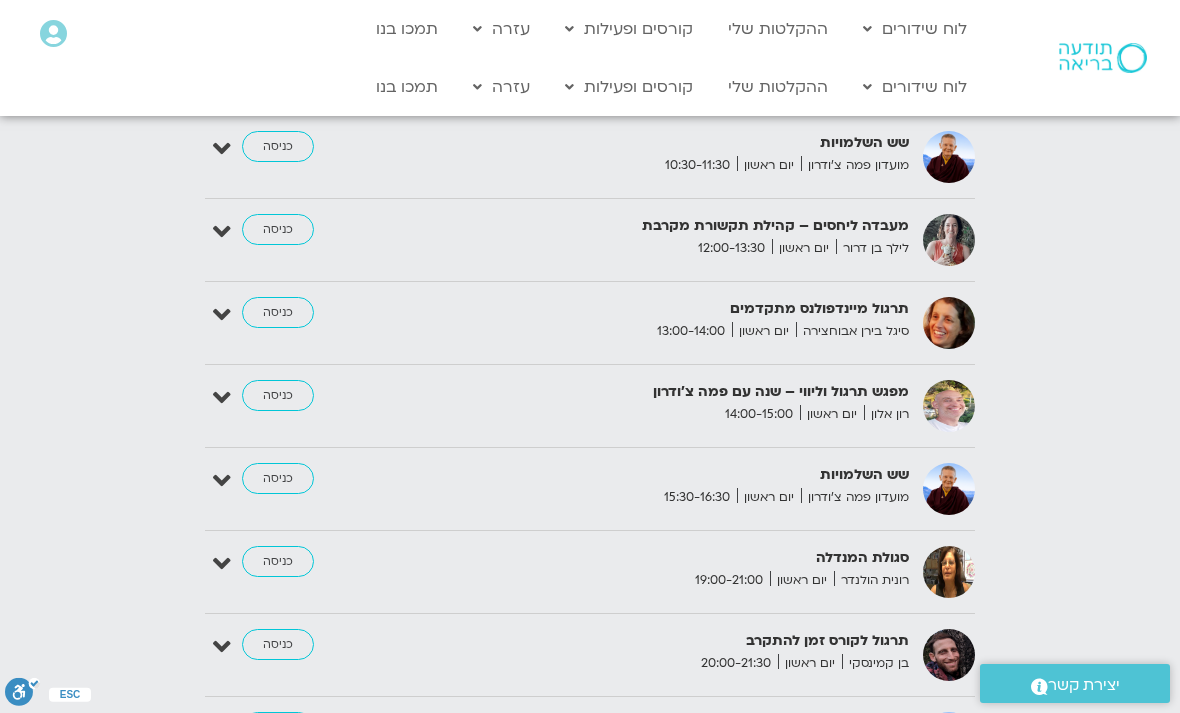 click on "ההקלטות שלי" at bounding box center (778, 87) 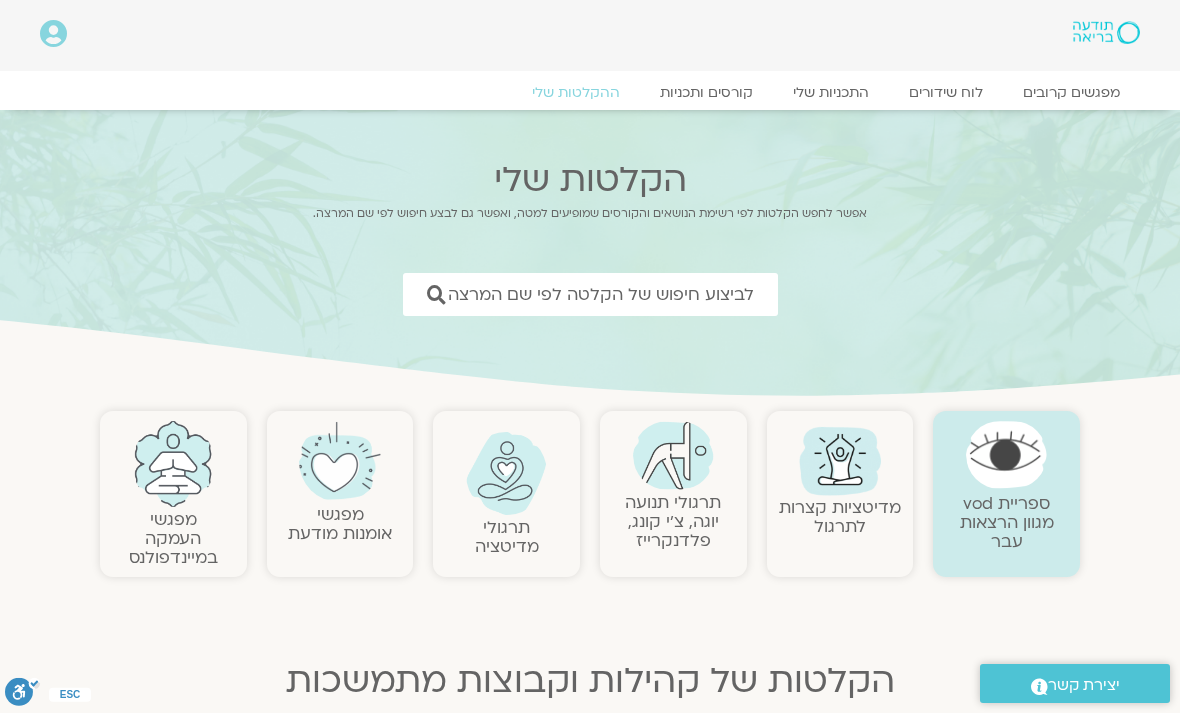 scroll, scrollTop: 0, scrollLeft: 0, axis: both 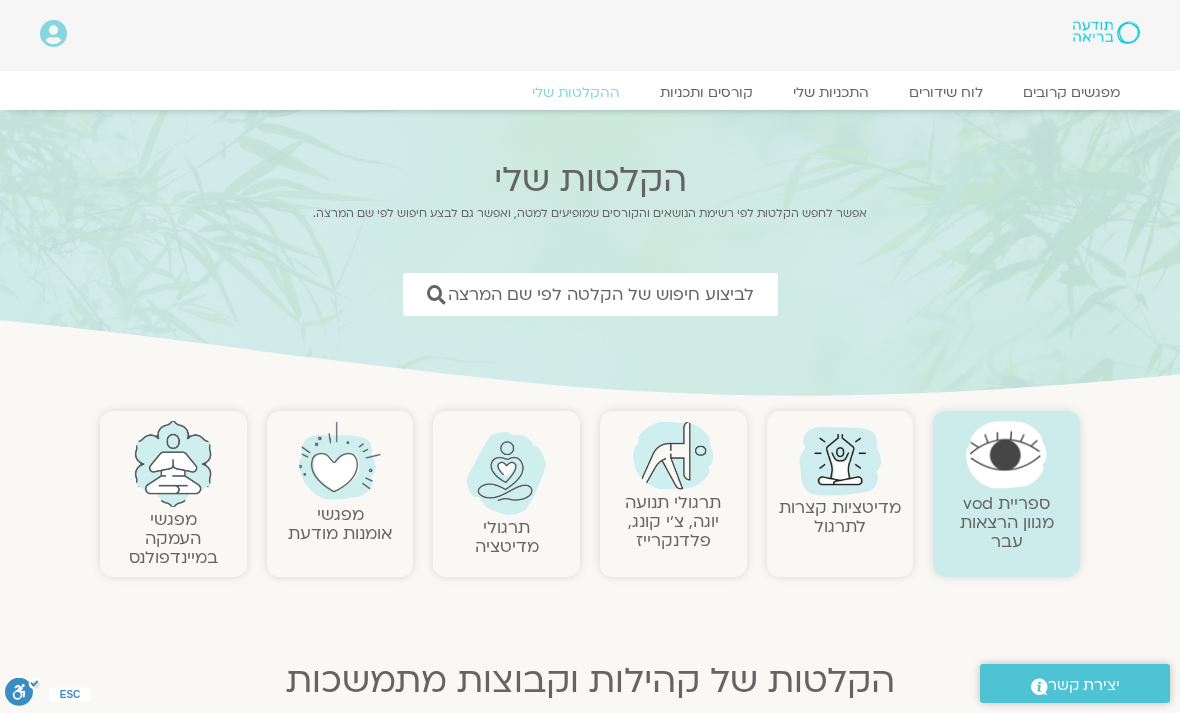 click on "לביצוע חיפוש של הקלטה לפי שם המרצה" at bounding box center (601, 294) 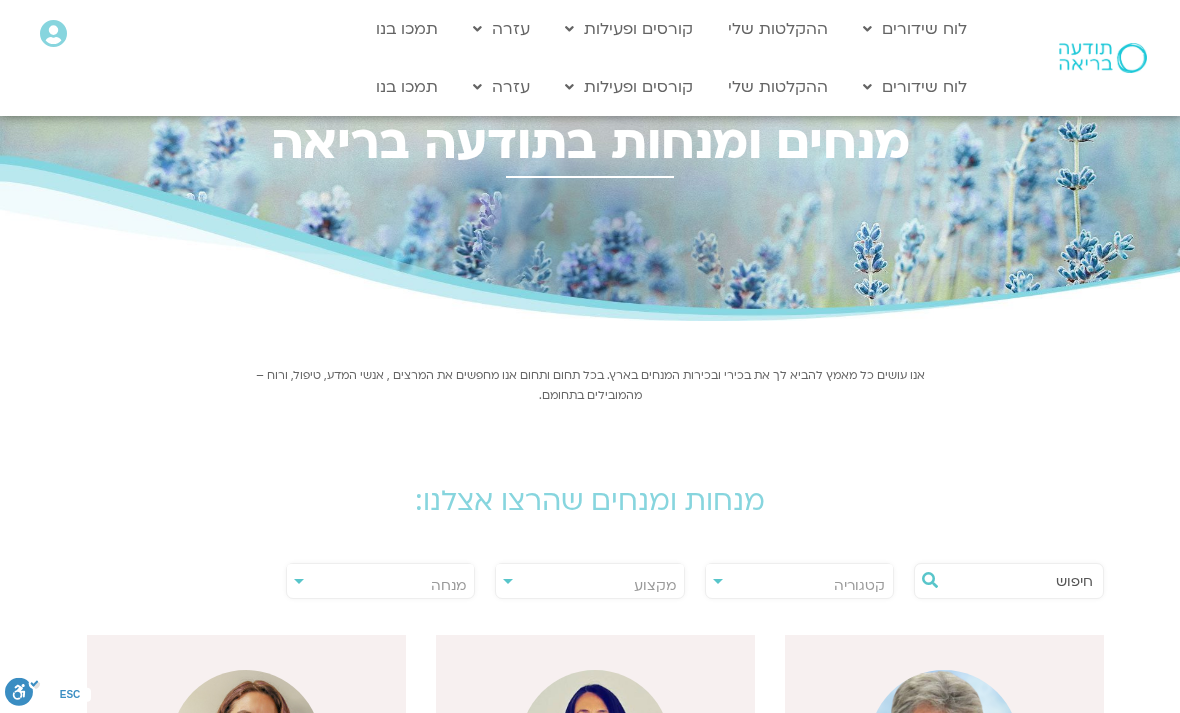 scroll, scrollTop: 0, scrollLeft: 0, axis: both 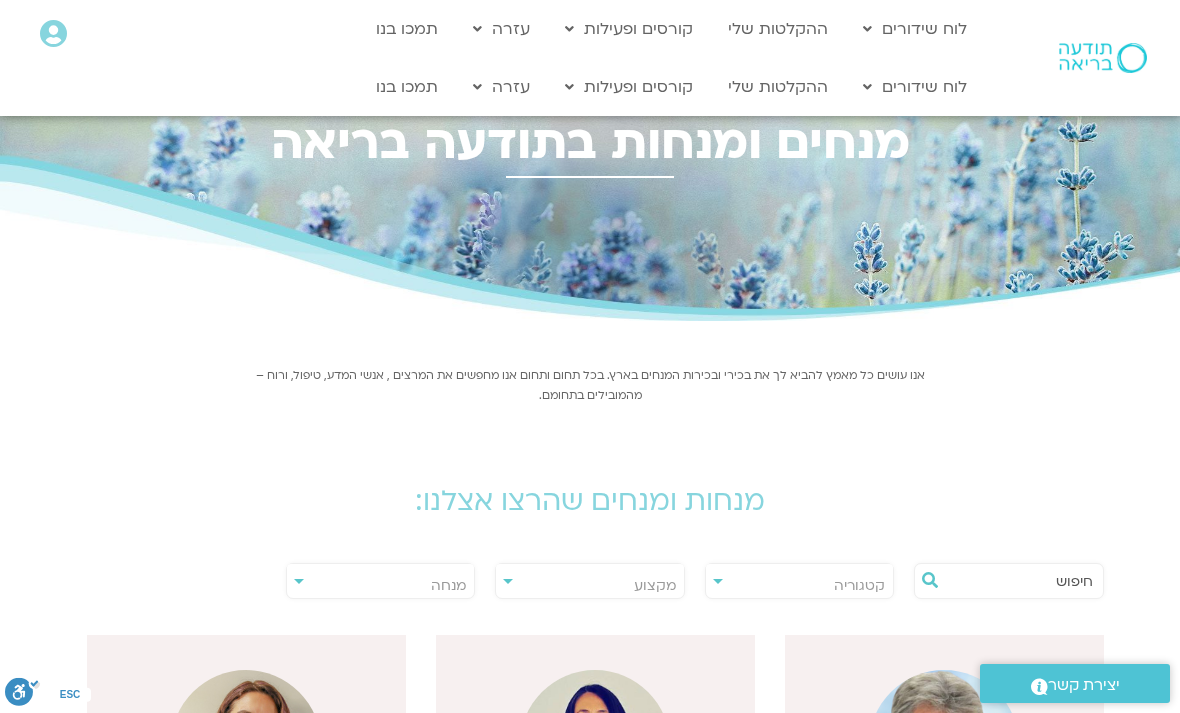 click on "מנחה" at bounding box center (448, 585) 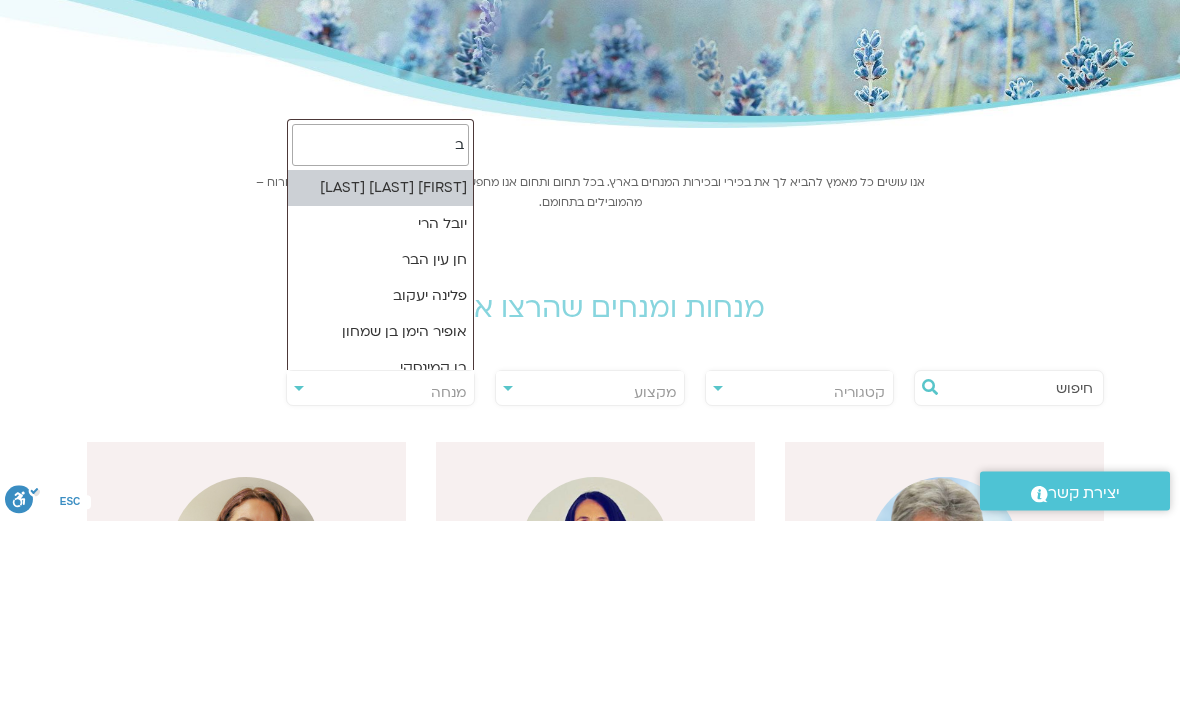 type on "בן" 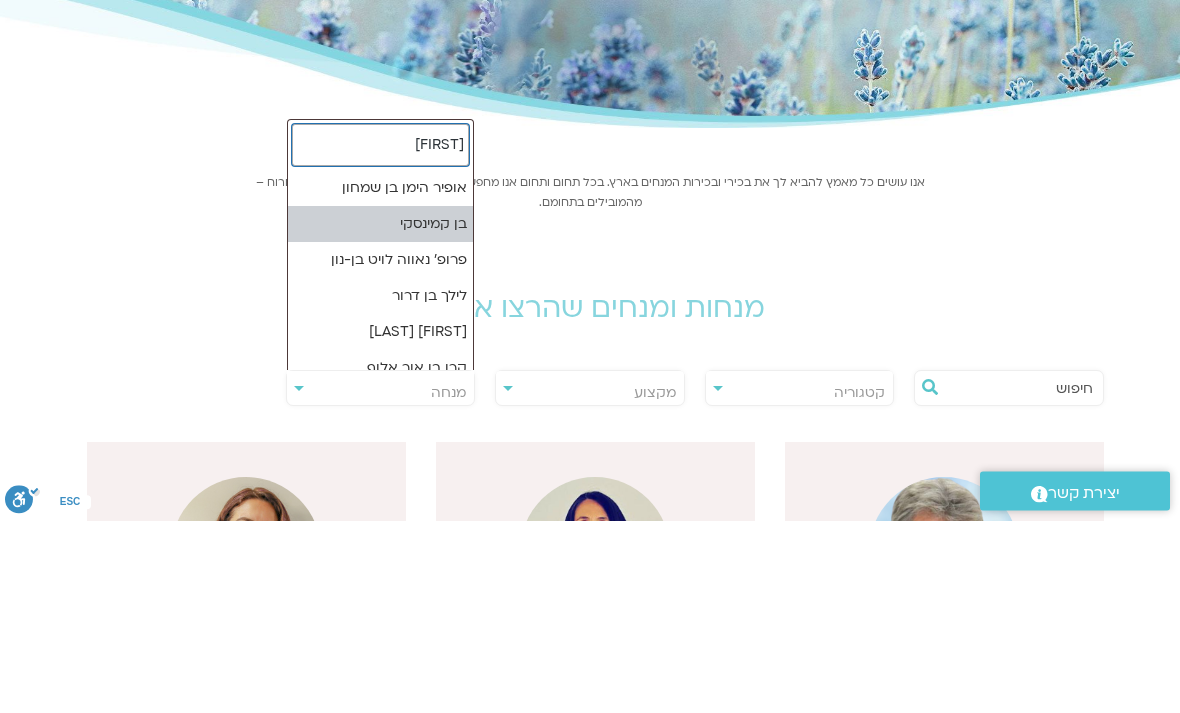 select on "******" 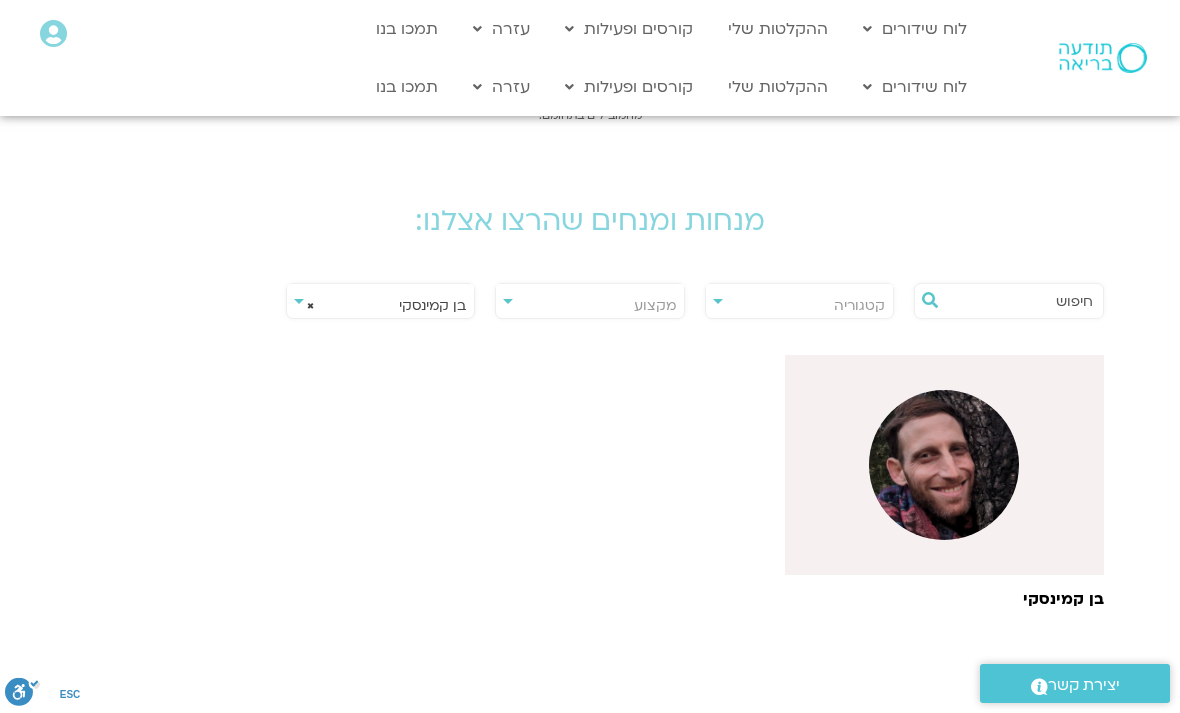 scroll, scrollTop: 283, scrollLeft: 0, axis: vertical 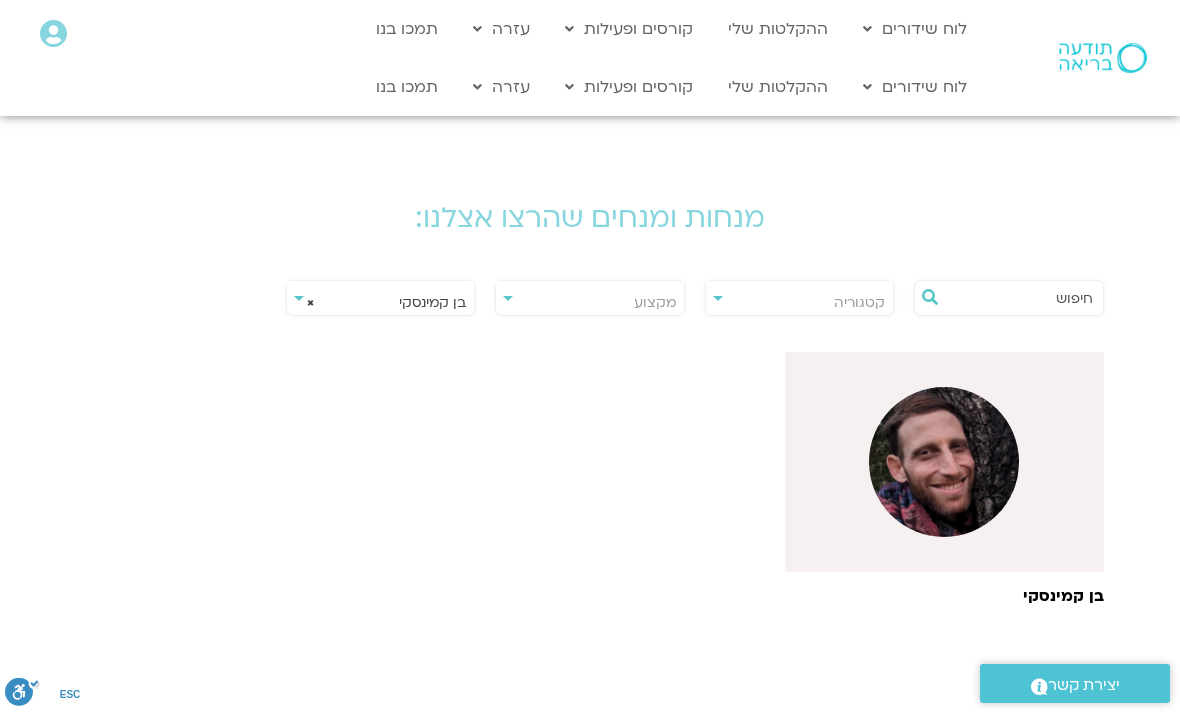 click at bounding box center (944, 462) 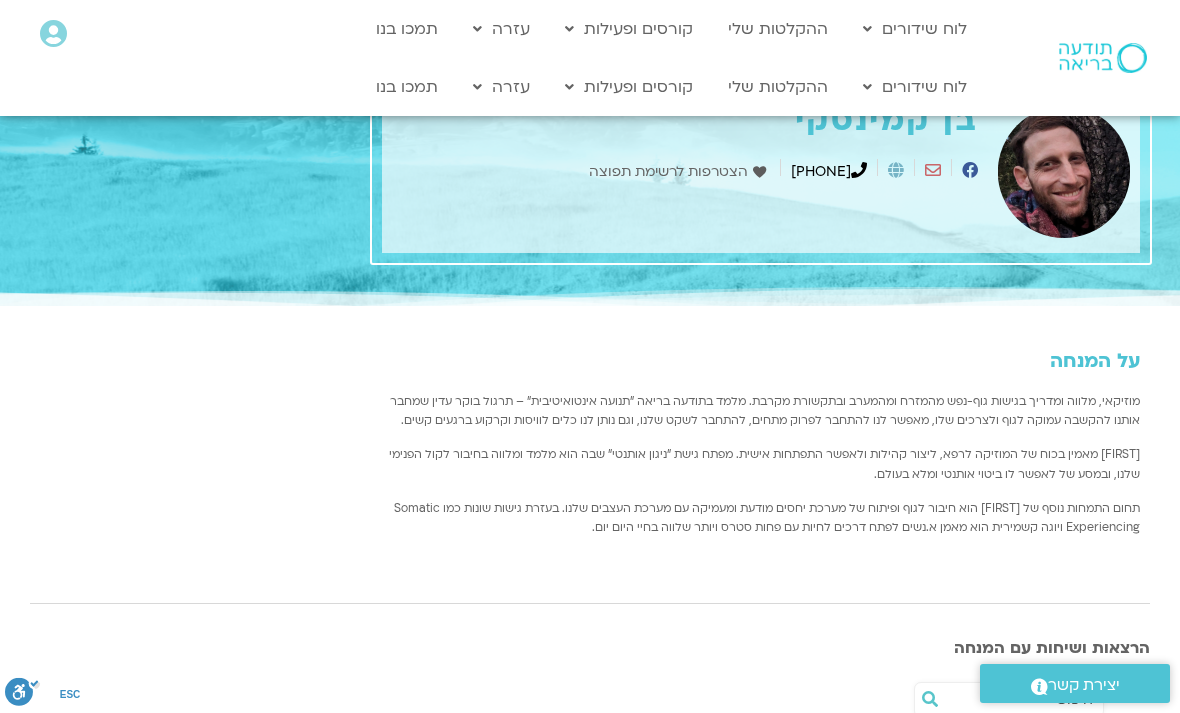 scroll, scrollTop: 0, scrollLeft: 0, axis: both 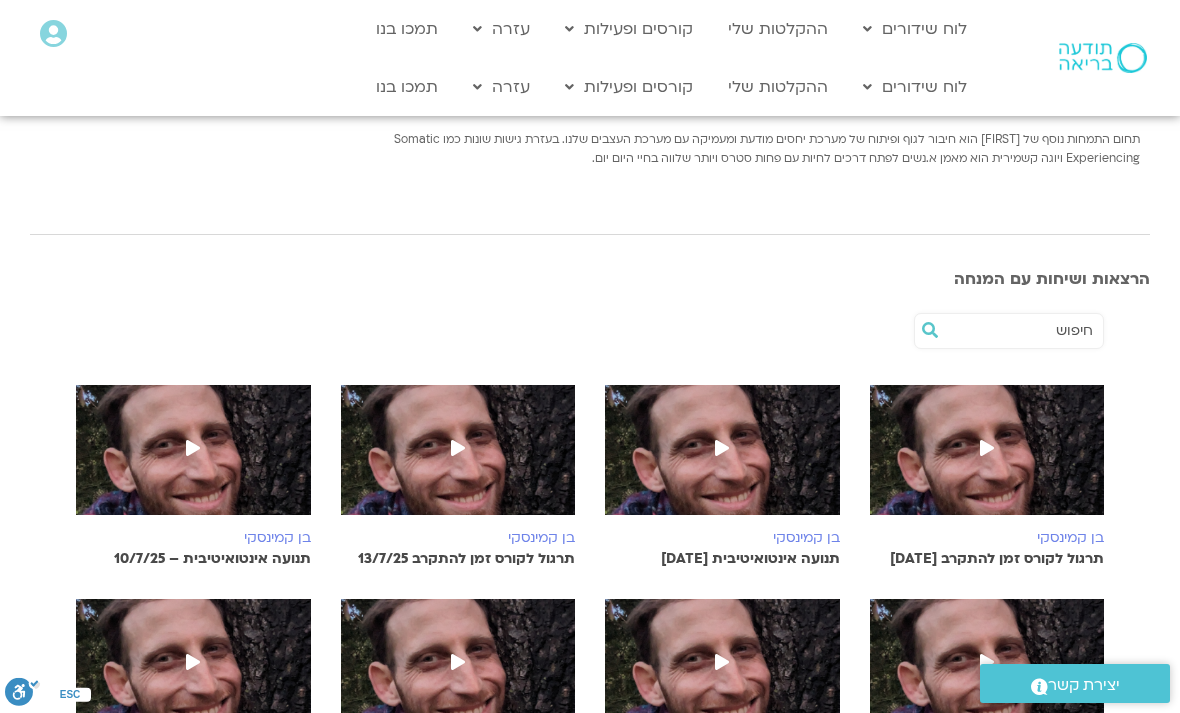 click at bounding box center [722, 450] 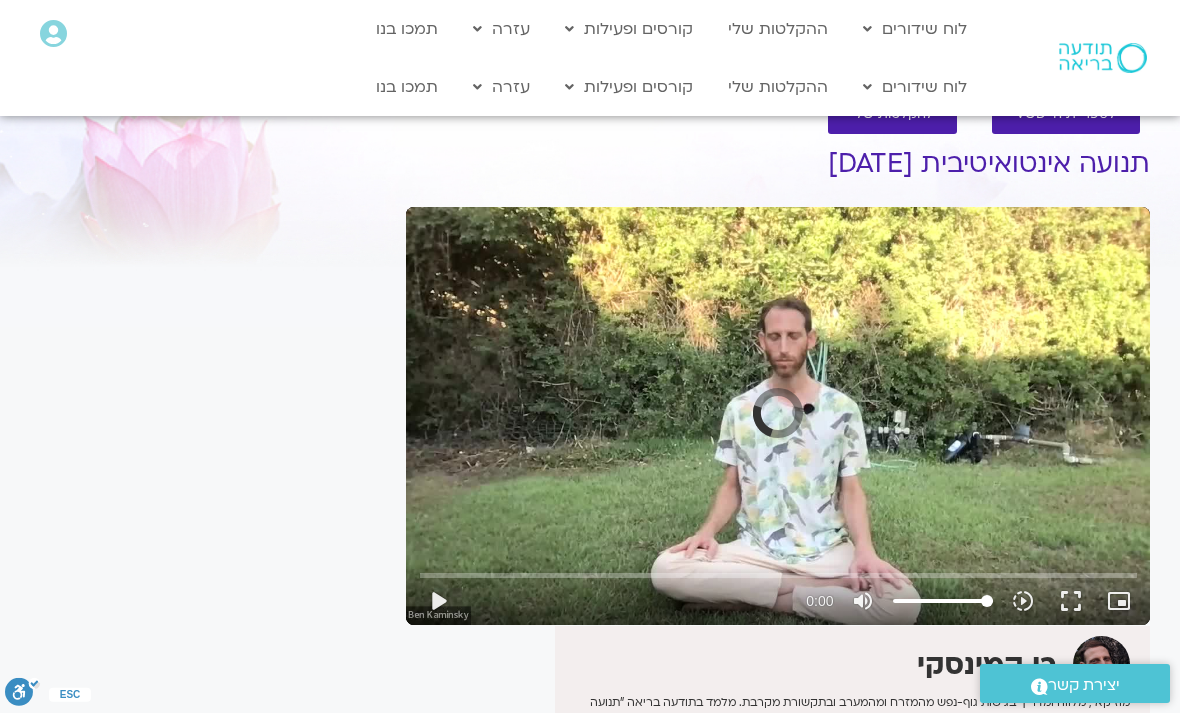 scroll, scrollTop: 0, scrollLeft: 0, axis: both 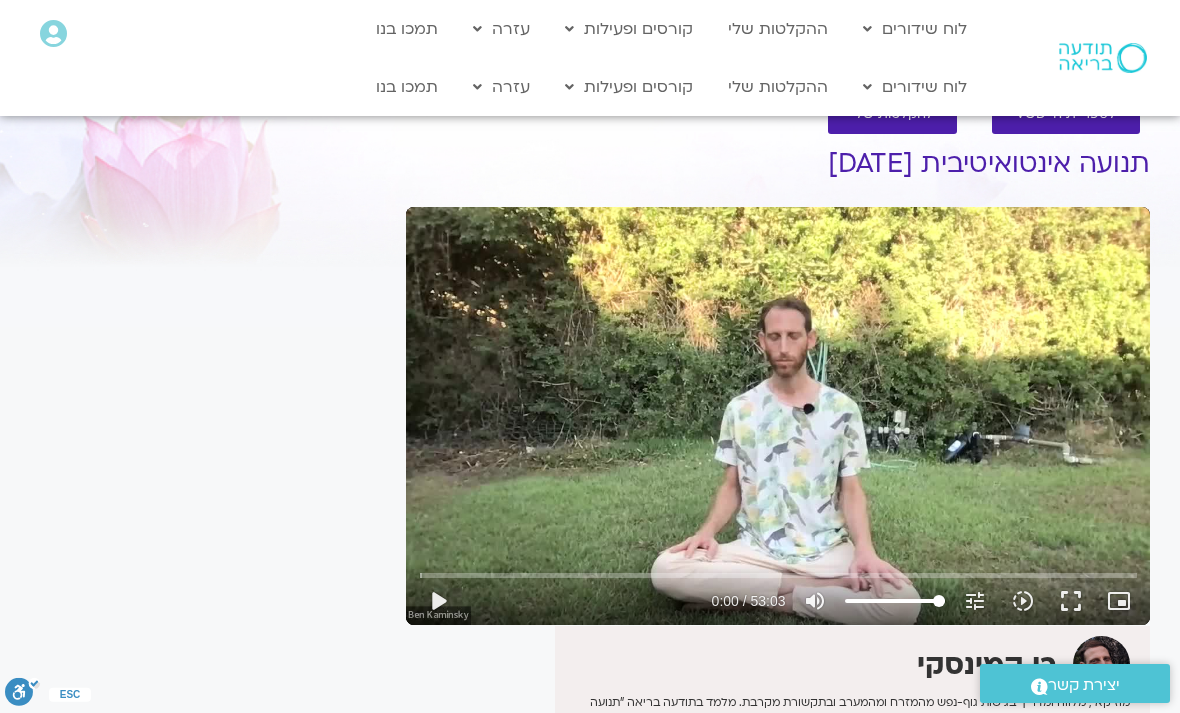 click on "play_arrow" at bounding box center (438, 601) 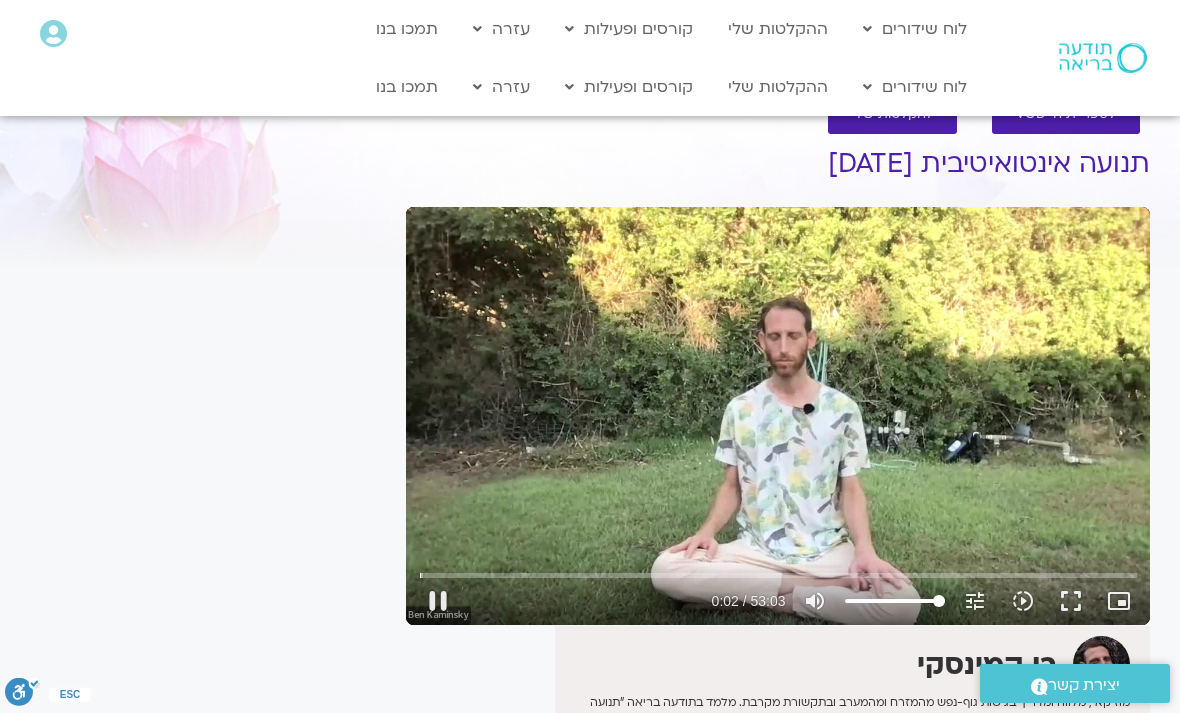 type on "2.59706192369264" 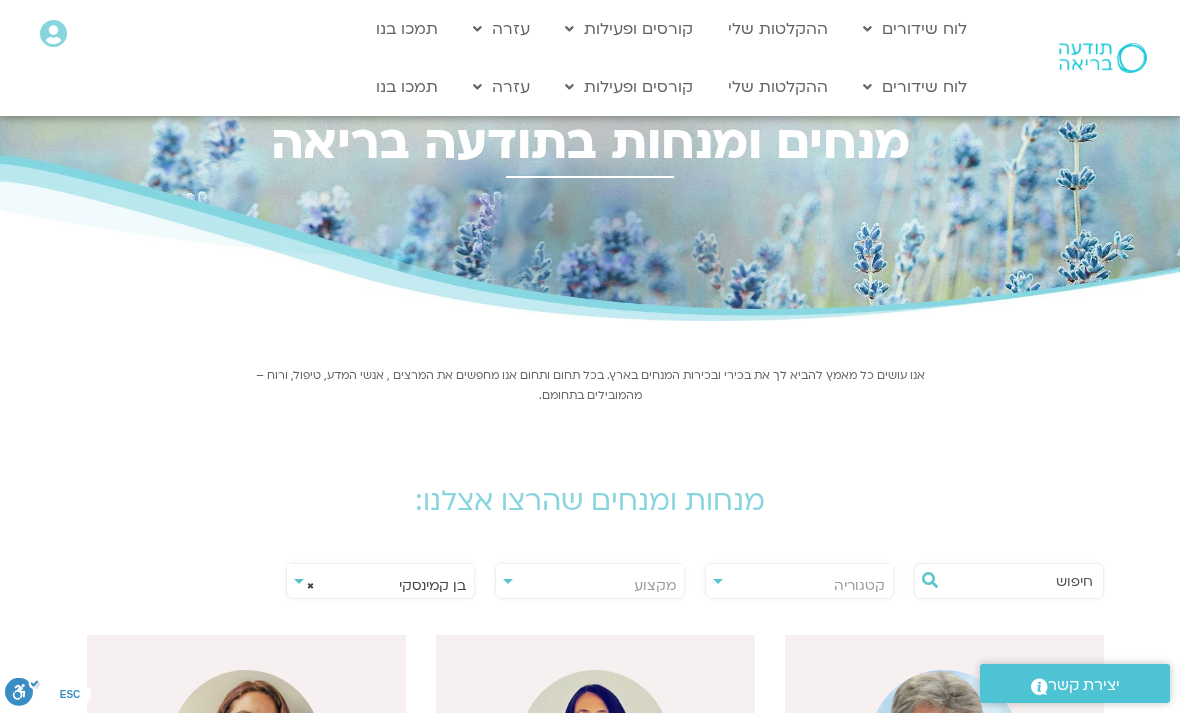 select on "******" 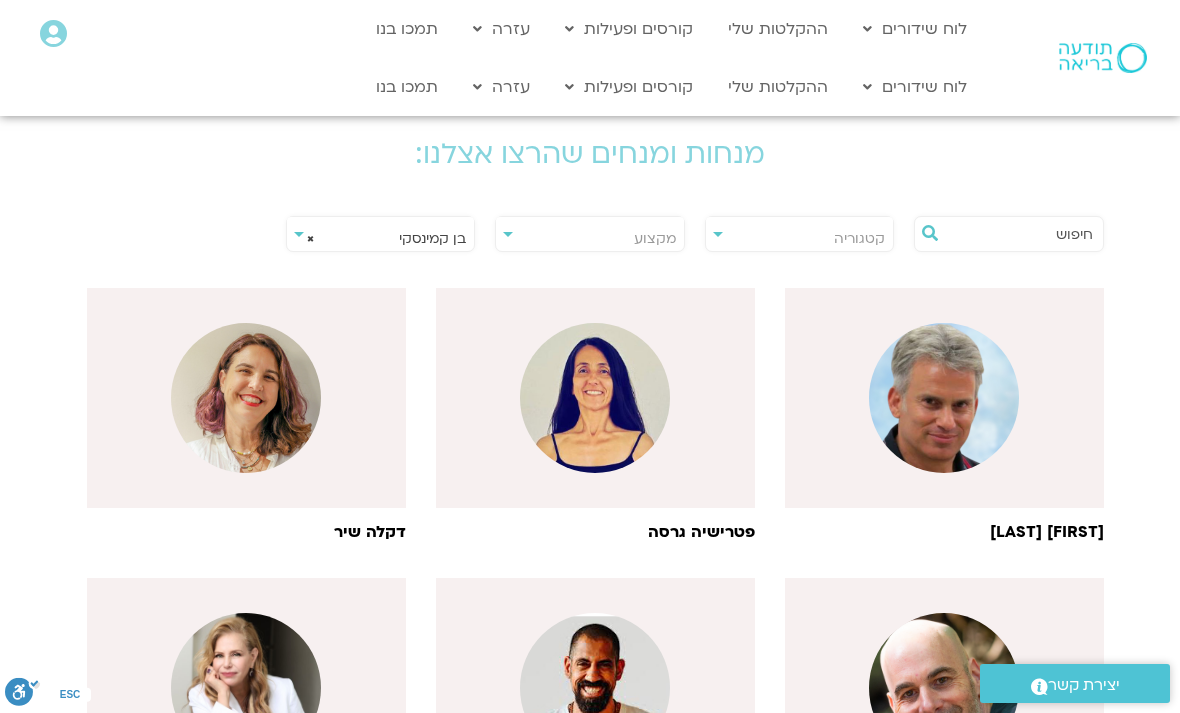 scroll, scrollTop: 0, scrollLeft: 0, axis: both 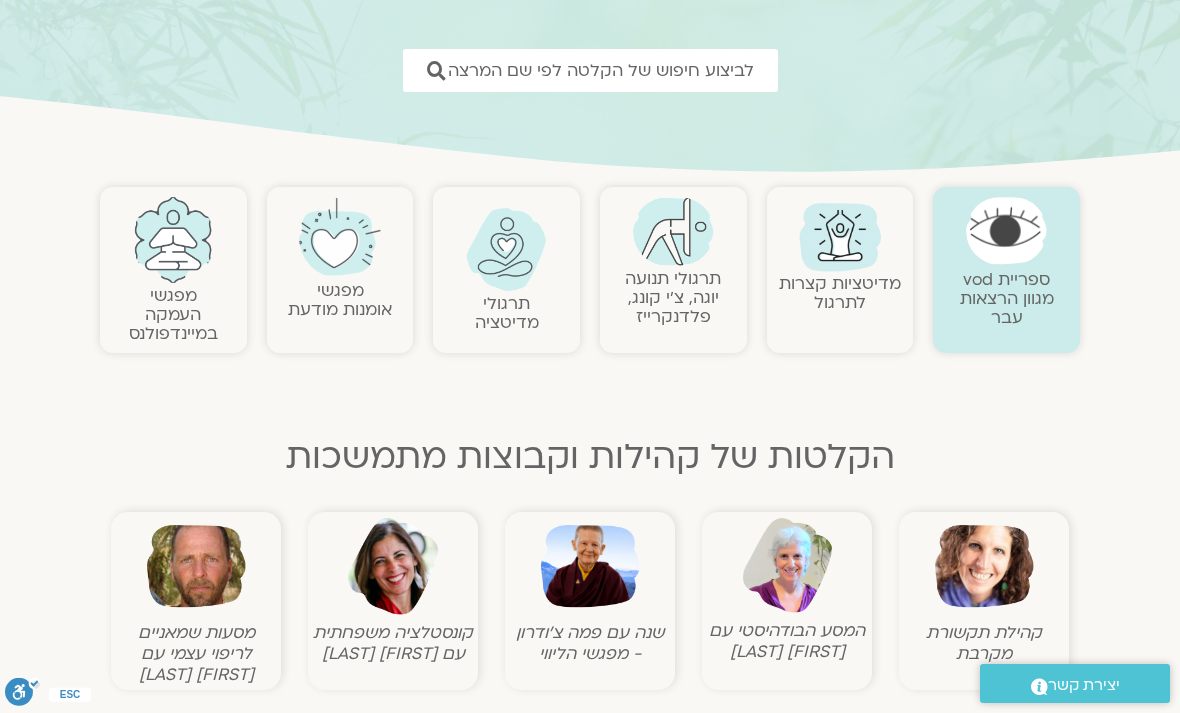 click on "מדיטציות קצרות לתרגול" at bounding box center [840, 293] 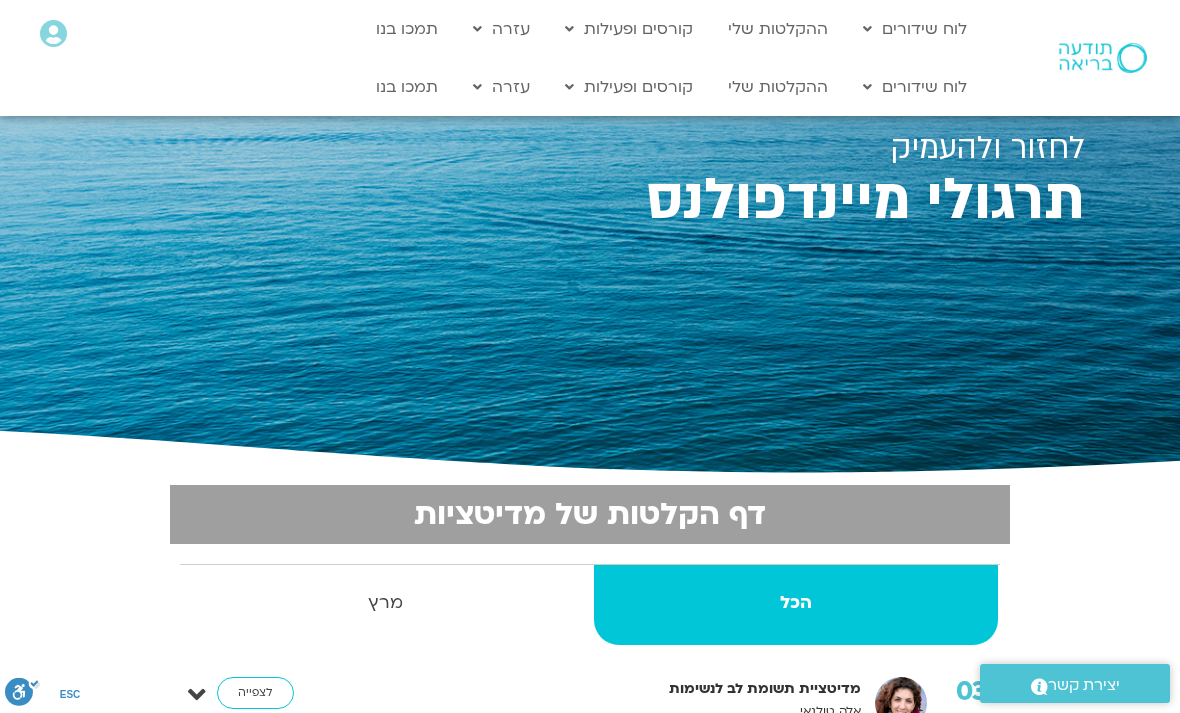 scroll, scrollTop: 0, scrollLeft: 0, axis: both 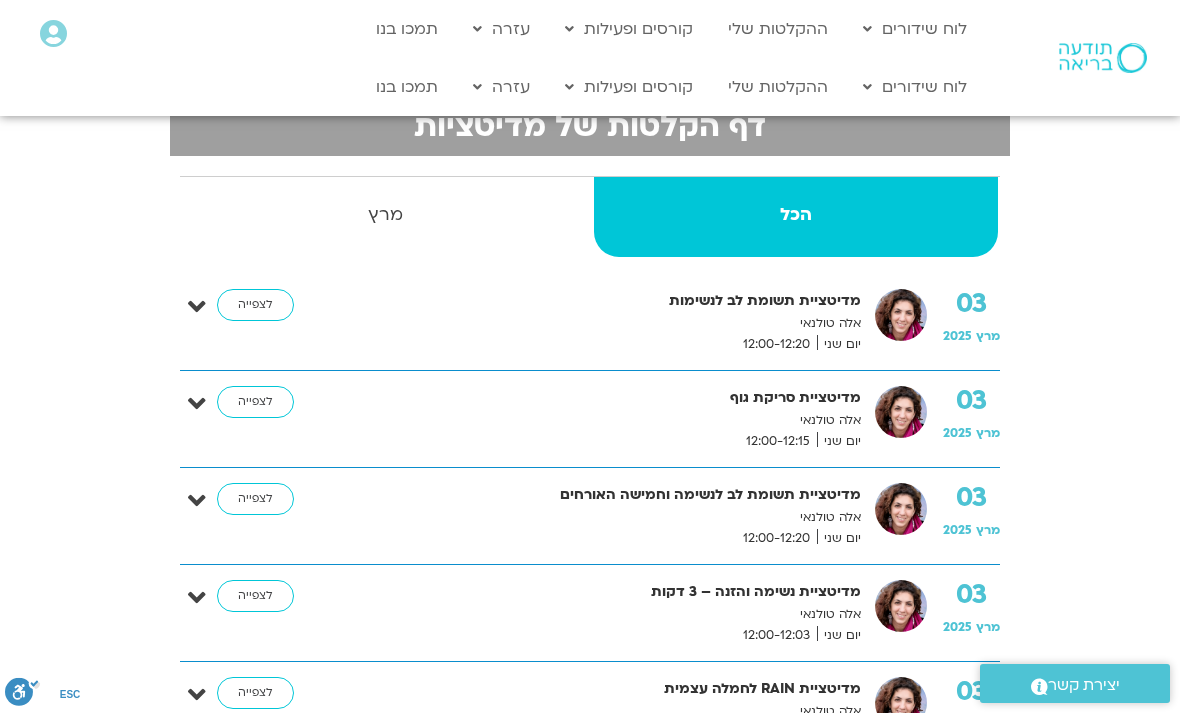 click at bounding box center [53, 35] 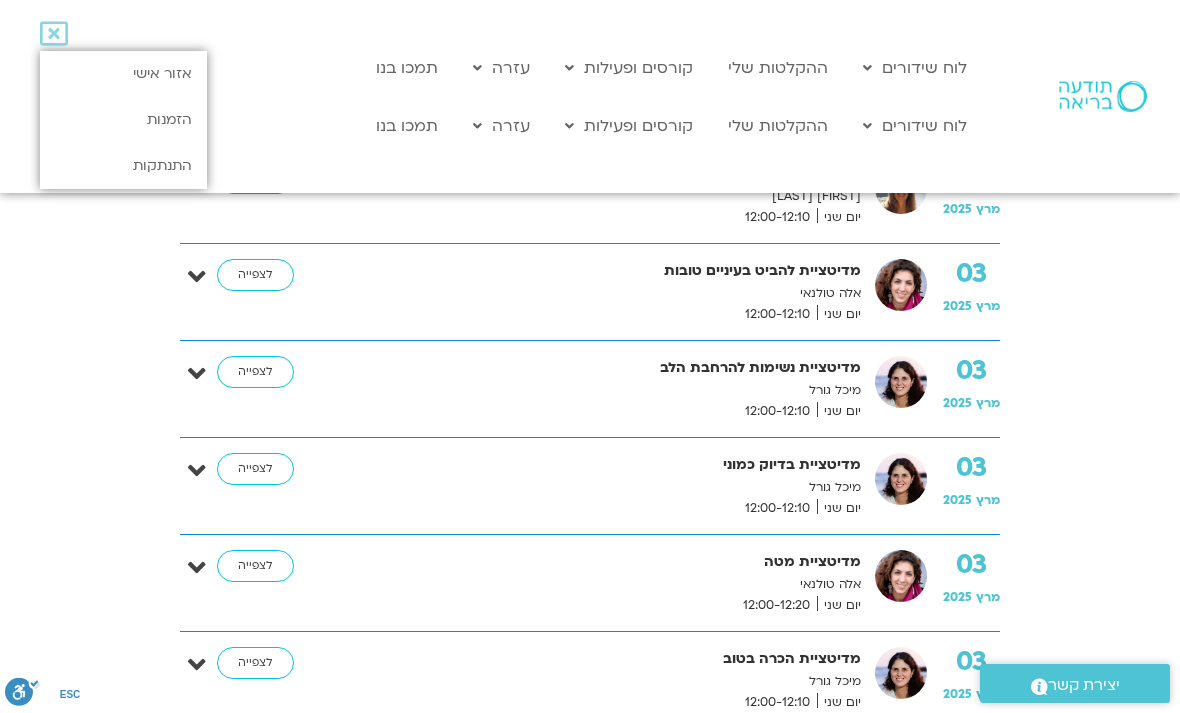 scroll, scrollTop: 1193, scrollLeft: 0, axis: vertical 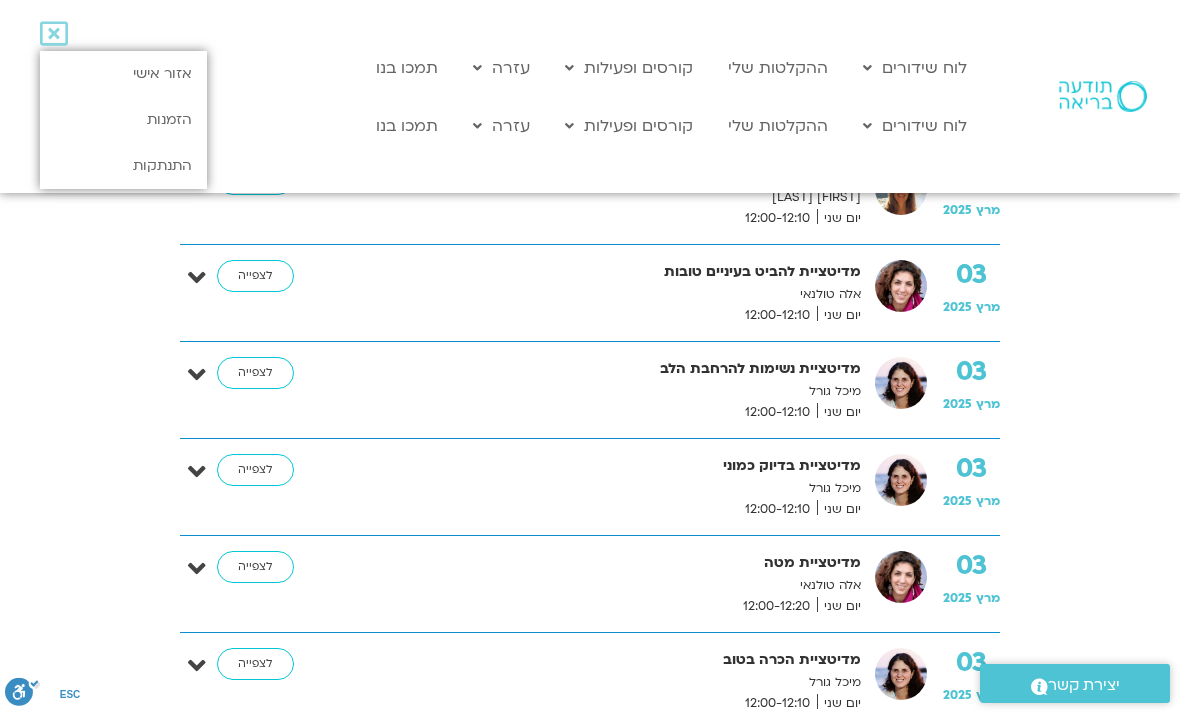 click on "לצפייה" at bounding box center (255, 373) 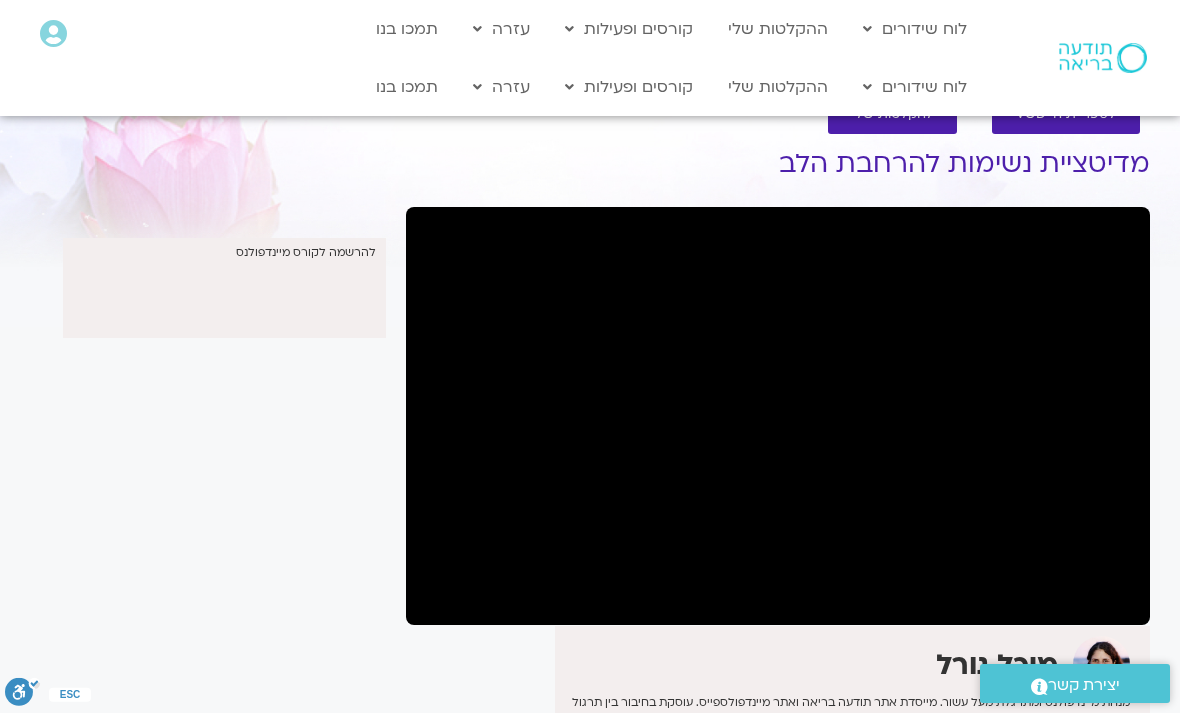 scroll, scrollTop: 0, scrollLeft: 0, axis: both 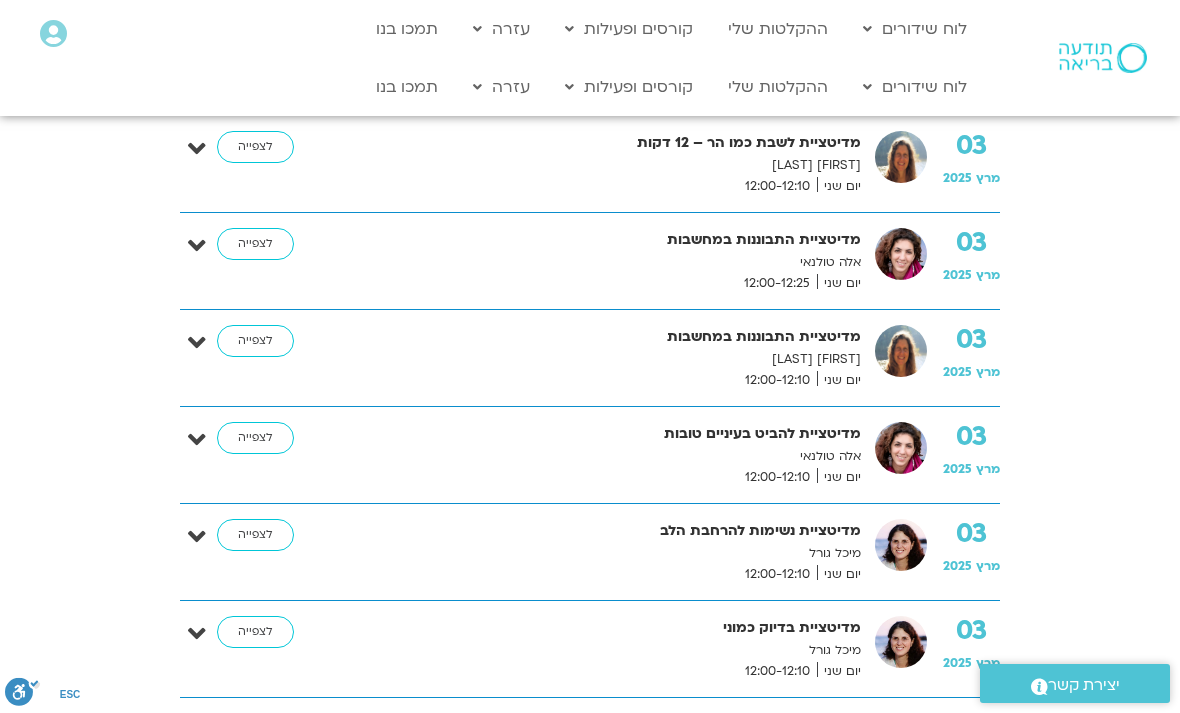 click on "לצפייה" at bounding box center [255, 244] 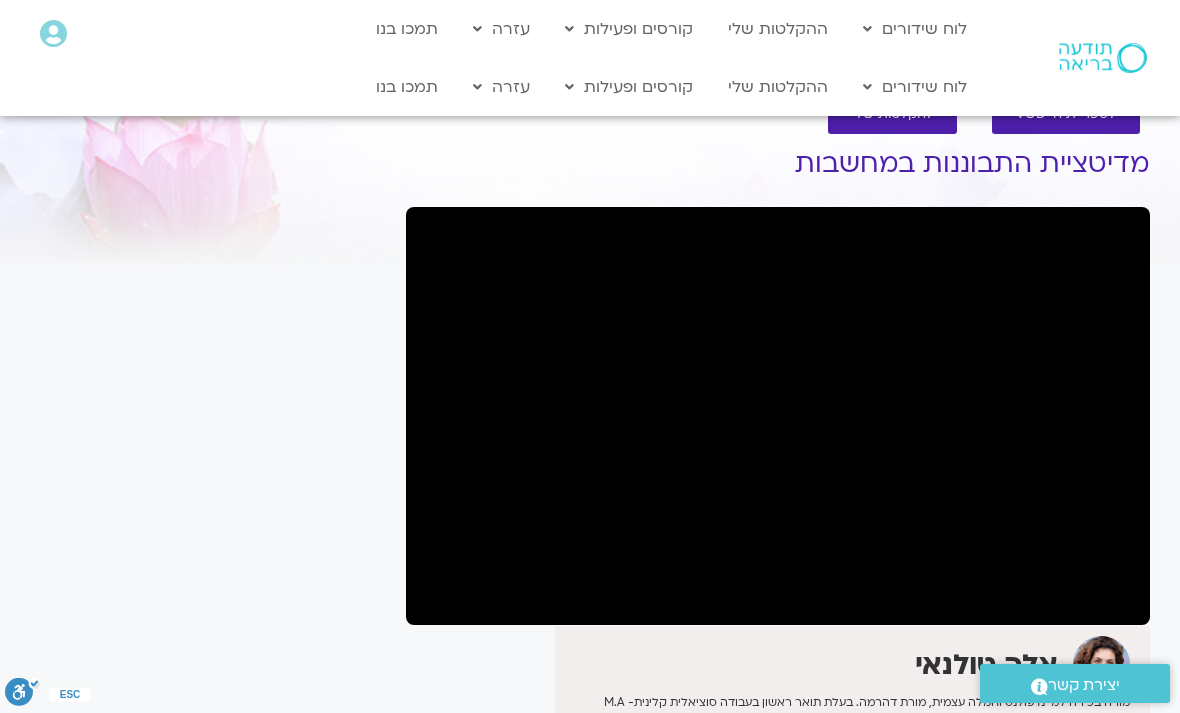 scroll, scrollTop: 0, scrollLeft: 0, axis: both 